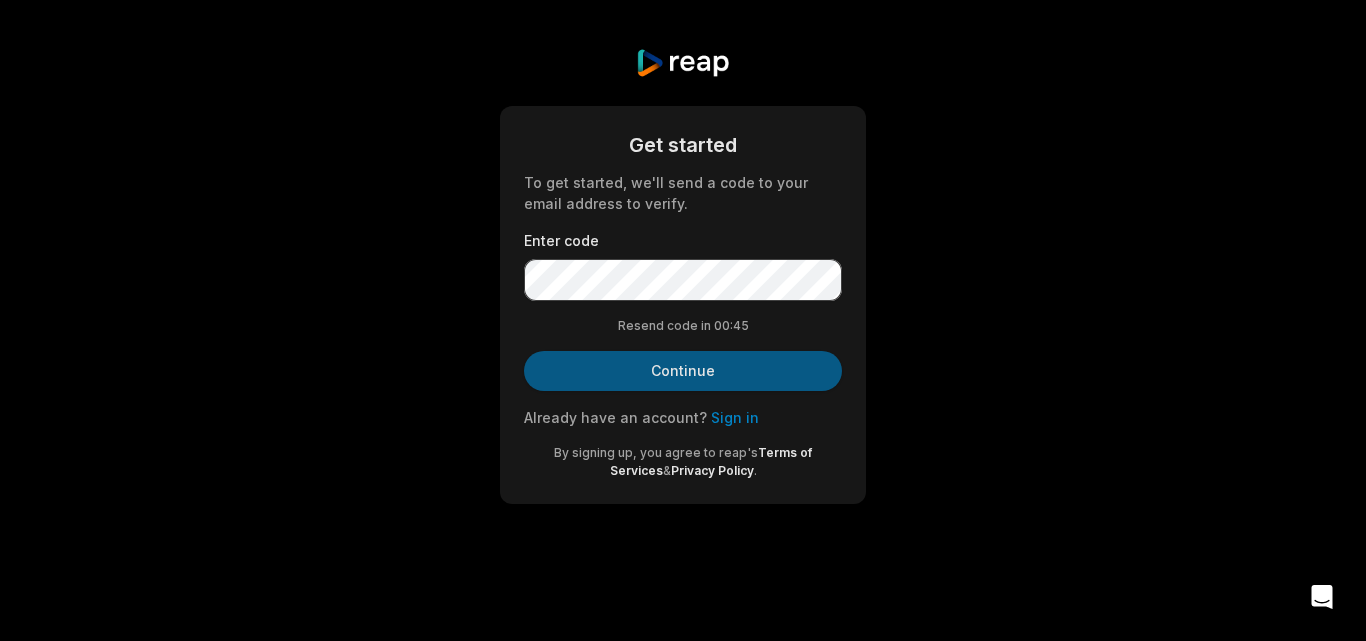 scroll, scrollTop: 0, scrollLeft: 0, axis: both 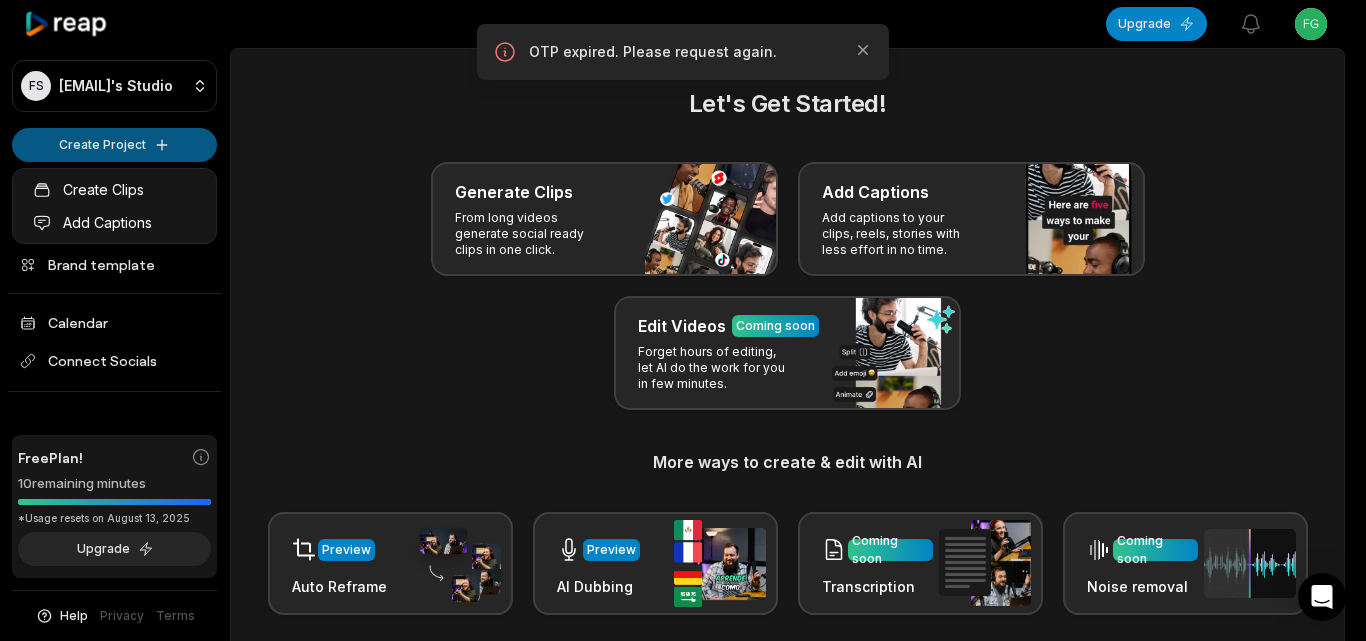 click on "FS Fgvtk@telegmail.com's Studio Create Project Home Projects Brand template Calendar Connect Socials Free  Plan! 10  remaining minutes *Usage resets on August 13, 2025 Upgrade Help Privacy Terms Open sidebar Upgrade View notifications Open user menu   Let's Get Started! Generate Clips From long videos generate social ready clips in one click. Add Captions Add captions to your clips, reels, stories with less effort in no time. Edit Videos Coming soon Forget hours of editing, let AI do the work for you in few minutes. More ways to create & edit with AI Preview Auto Reframe Preview AI Dubbing Coming soon Transcription Coming soon Noise removal Recent Projects View all Made with   in San Francisco OTP expired. Please request again. Close
Create Clips Add Captions" at bounding box center (683, 320) 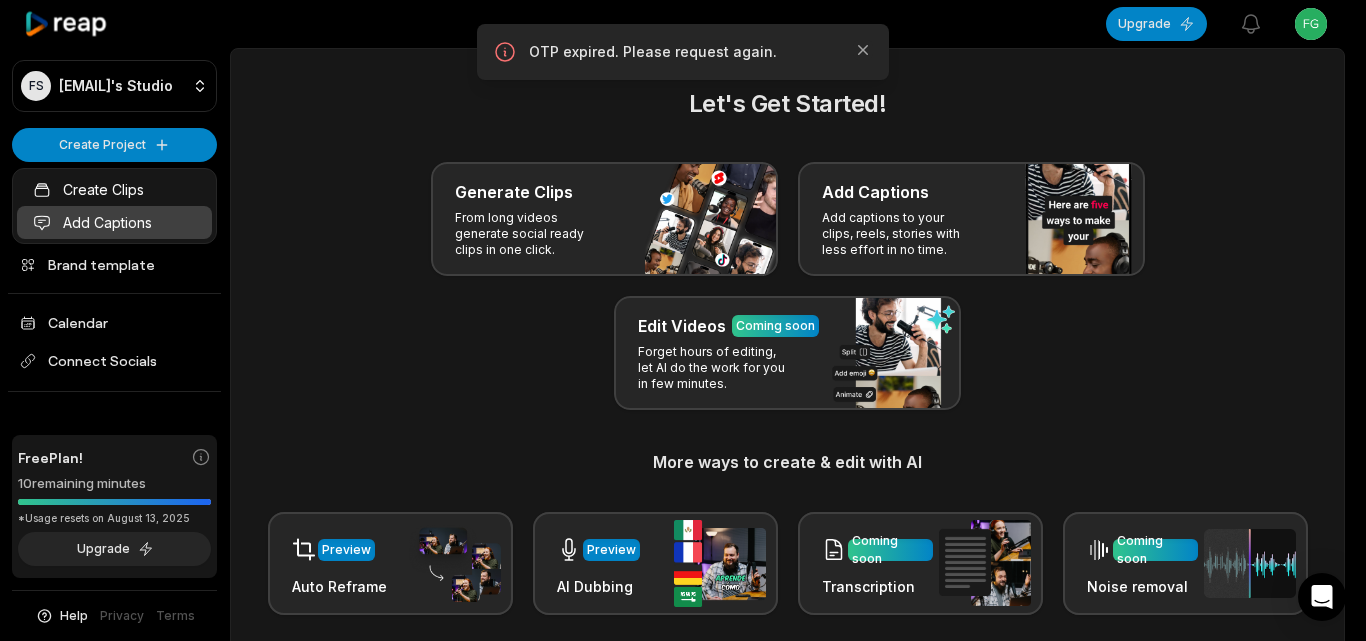 click on "Add Captions" at bounding box center [114, 222] 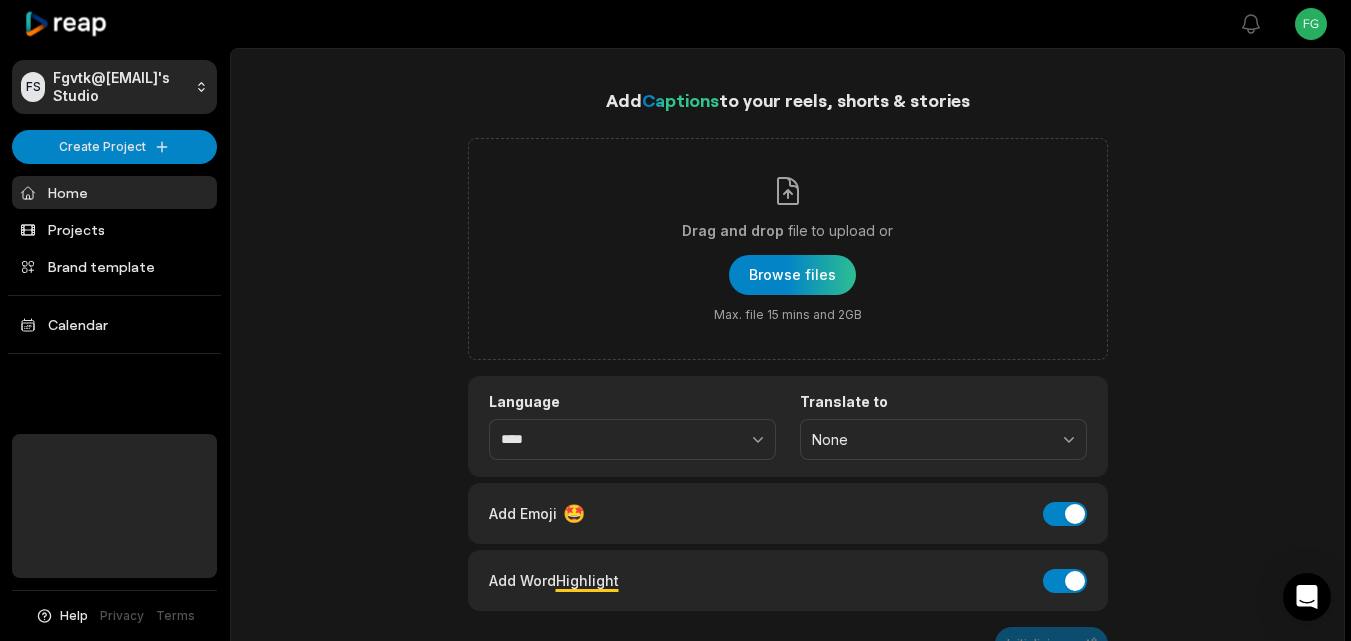scroll, scrollTop: 0, scrollLeft: 0, axis: both 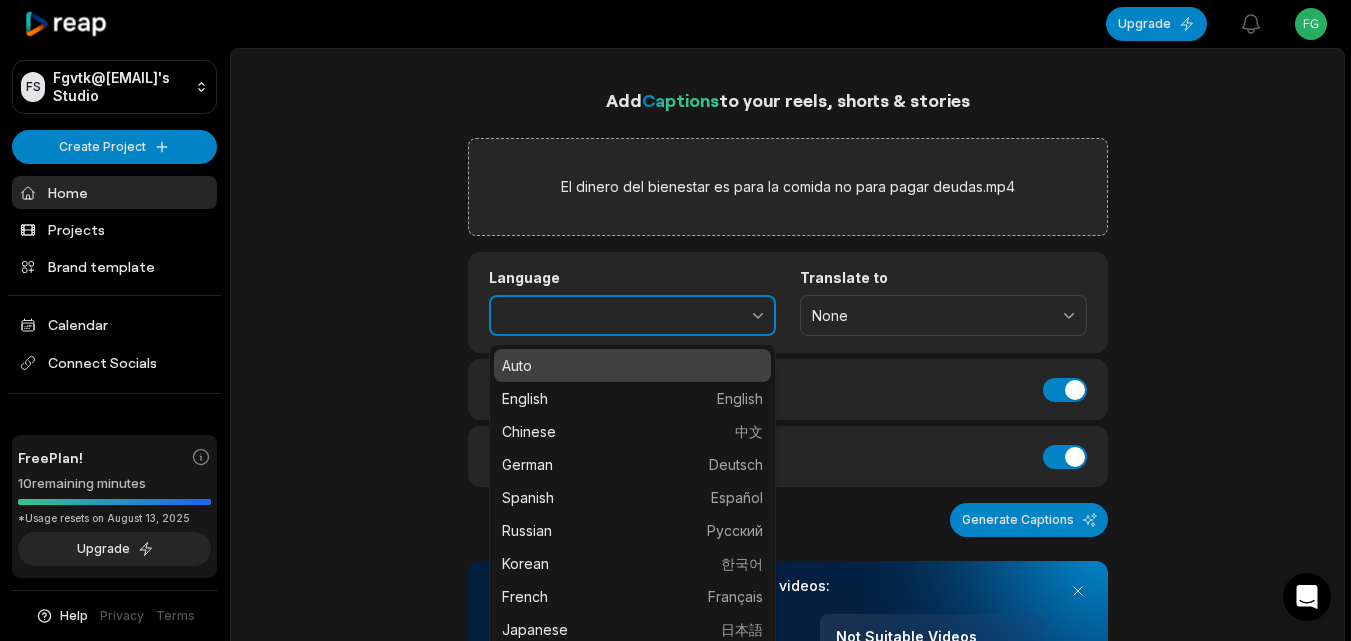 click 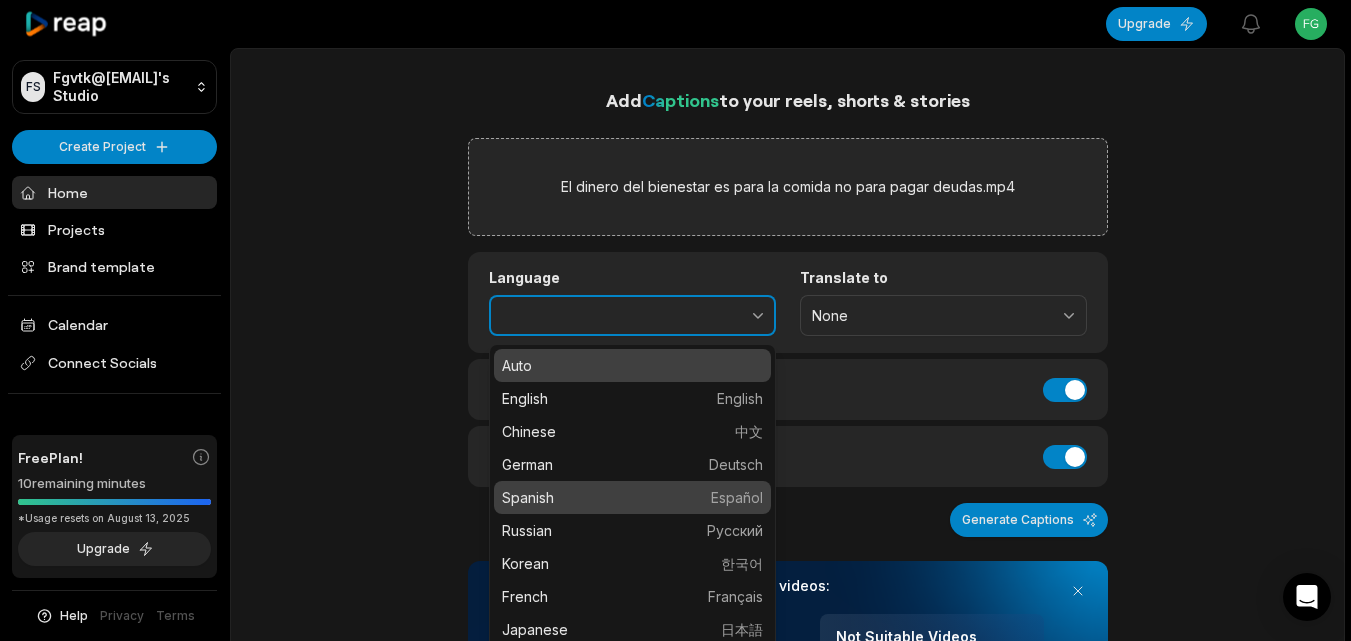 type on "*******" 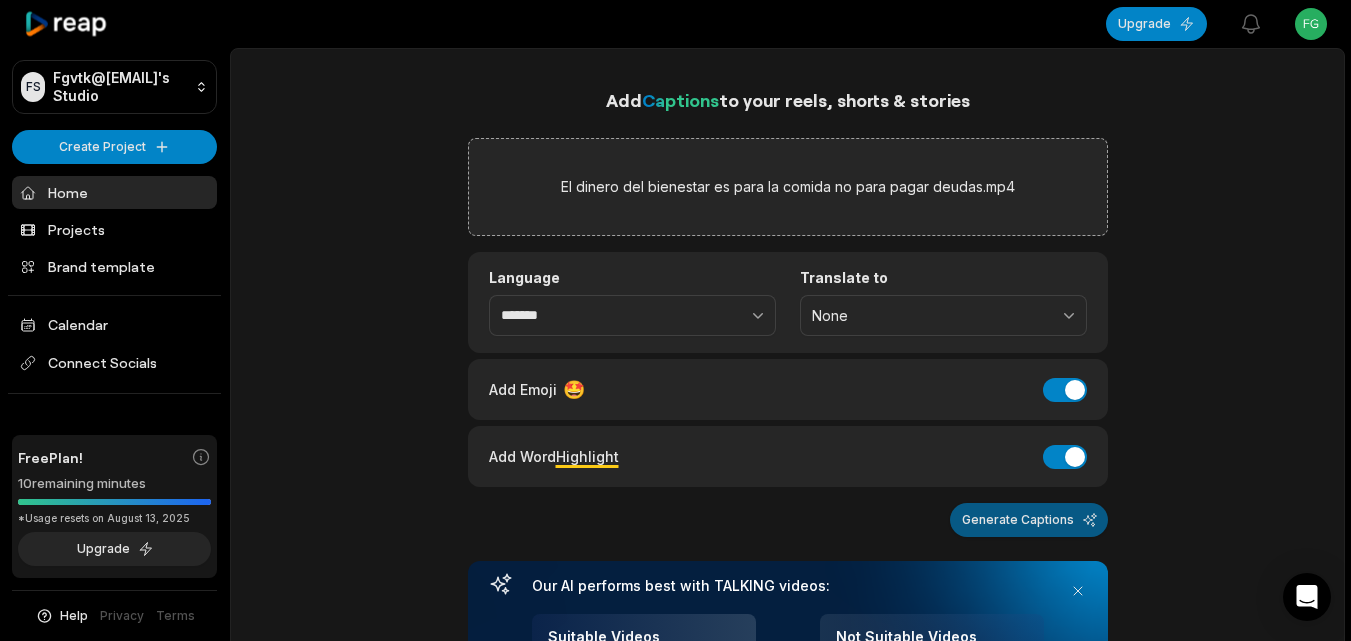 click on "Generate Captions" at bounding box center (1029, 520) 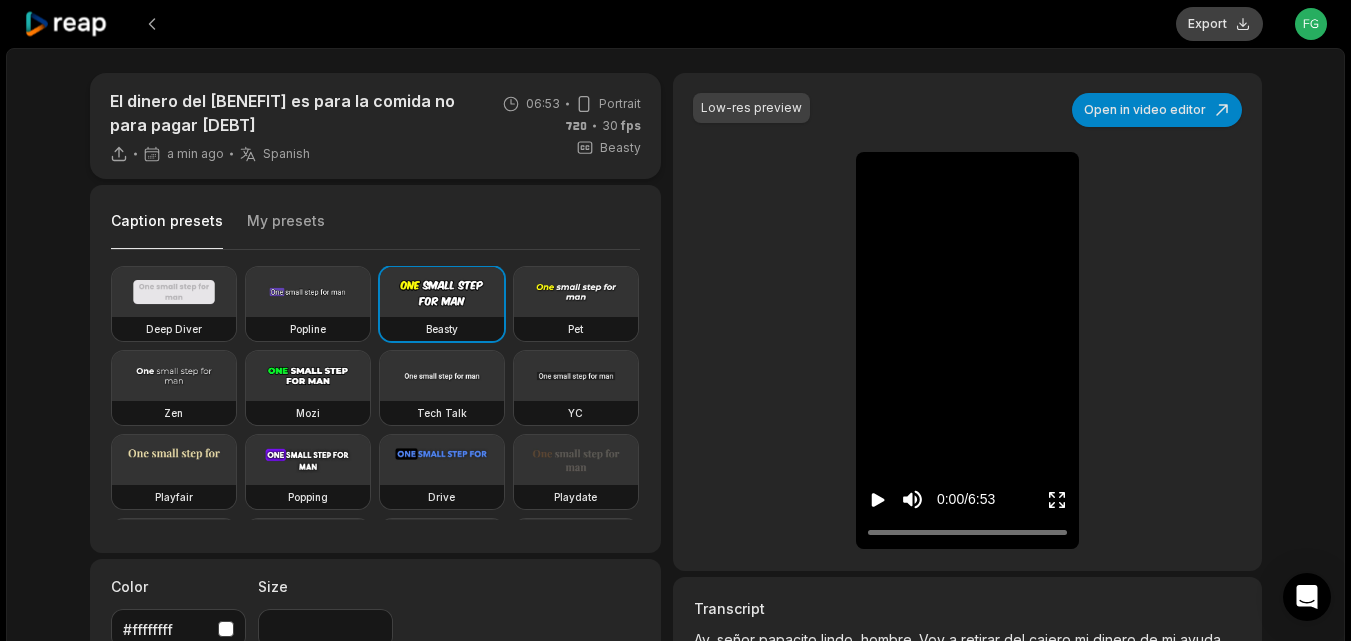 click on "Export" at bounding box center (1219, 24) 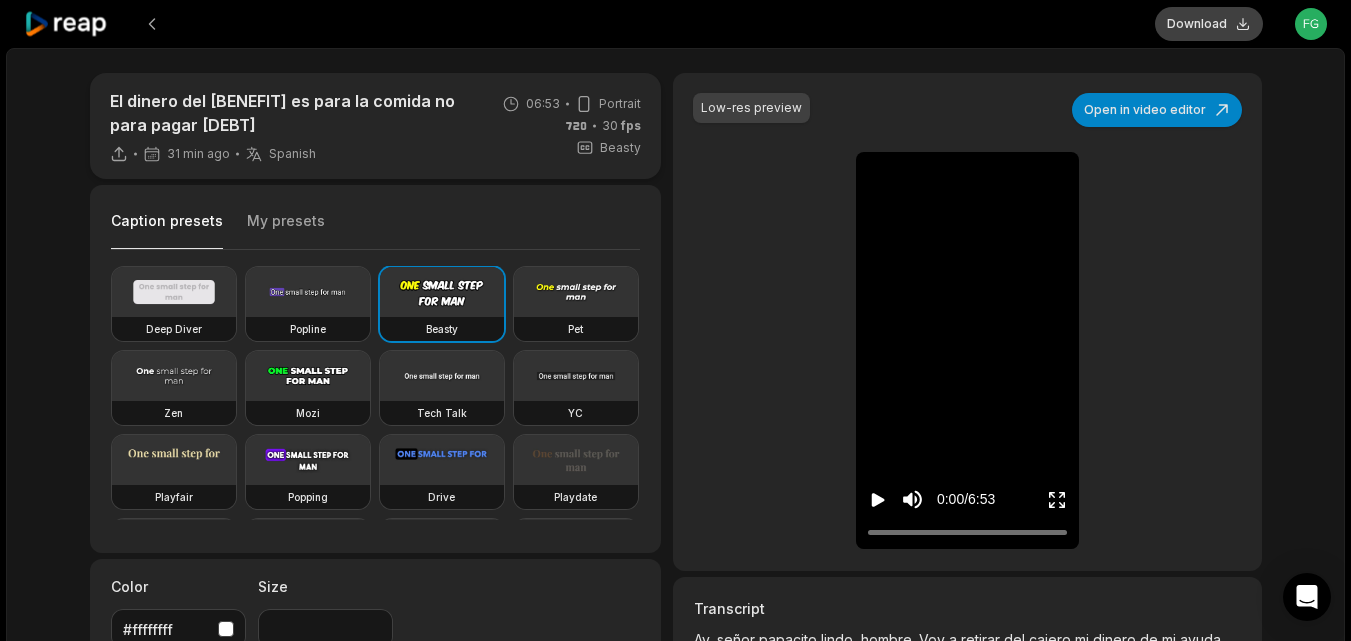 click on "Download" at bounding box center (1209, 24) 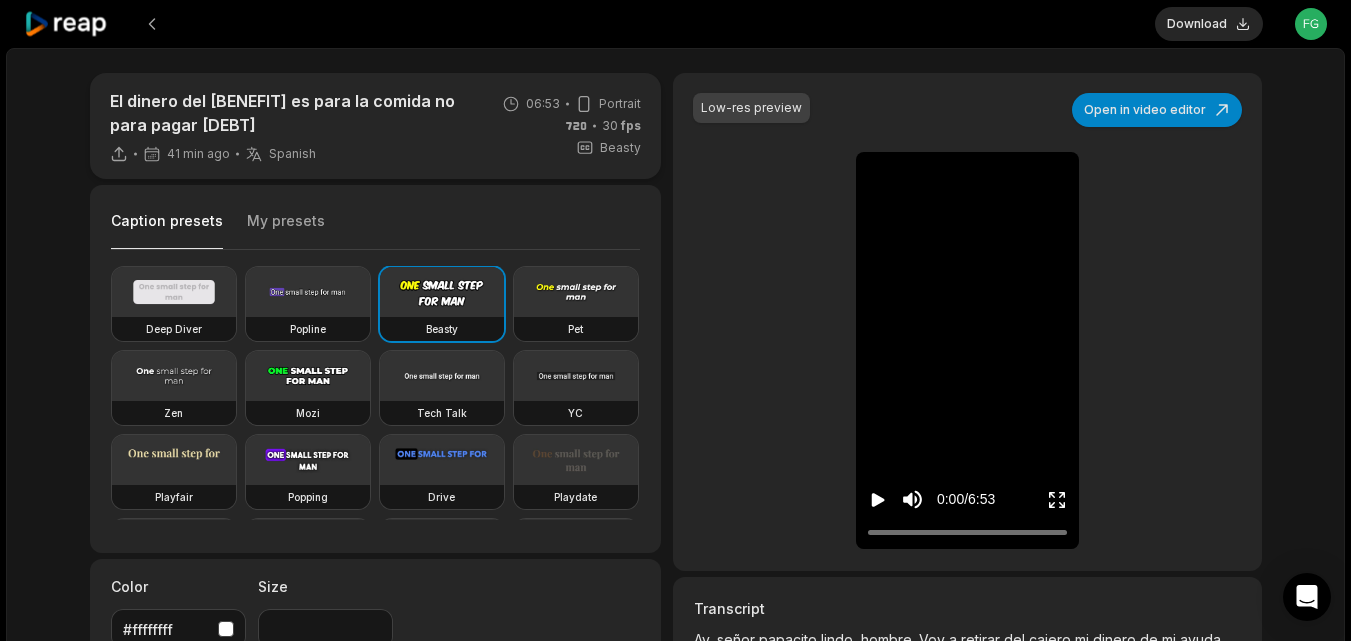 click 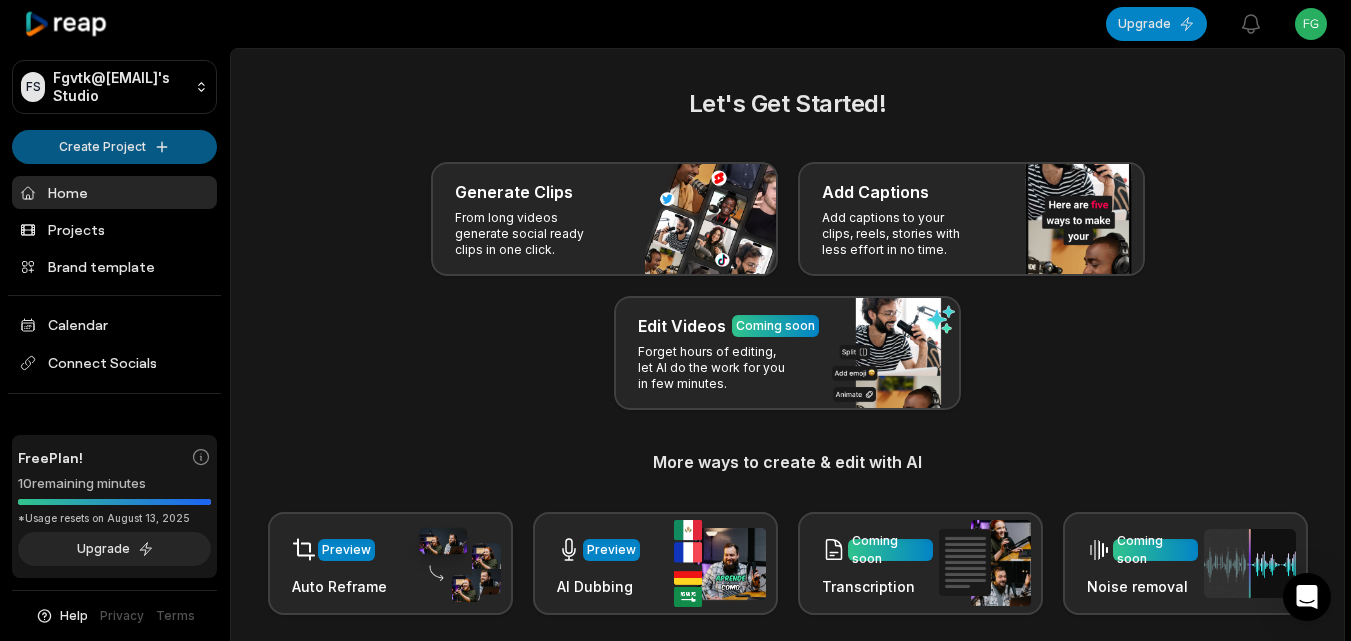 click on "FS Fgvtk@telegmail.com's Studio Create Project Home Projects Brand template Calendar Connect Socials Free  Plan! 10  remaining minutes *Usage resets on August 13, 2025 Upgrade Help Privacy Terms" at bounding box center (115, 320) 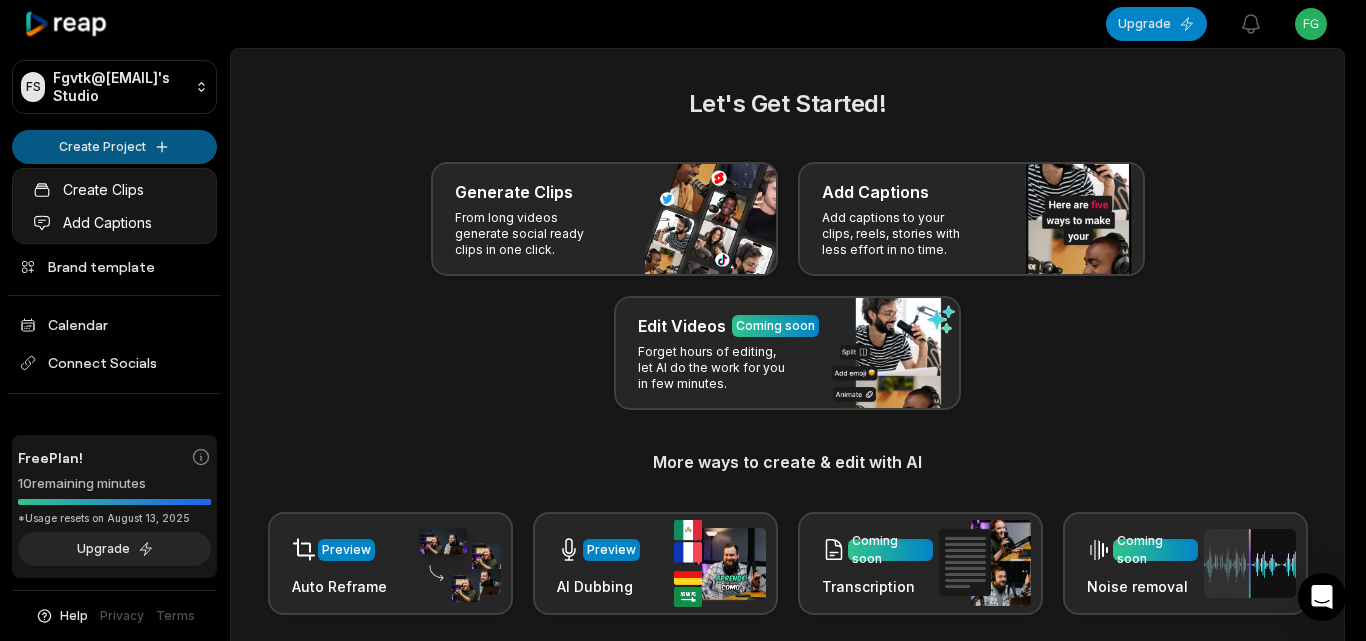 click on "FS Fgvtk@telegmail.com's Studio Create Project Home Projects Brand template Calendar Connect Socials Free  Plan! 10  remaining minutes *Usage resets on August 13, 2025 Upgrade Help Privacy Terms Open sidebar Upgrade View notifications Open user menu   Let's Get Started! Generate Clips From long videos generate social ready clips in one click. Add Captions Add captions to your clips, reels, stories with less effort in no time. Edit Videos Coming soon Forget hours of editing, let AI do the work for you in few minutes. More ways to create & edit with AI Preview Auto Reframe Preview AI Dubbing Coming soon Transcription Coming soon Noise removal Recent Projects View all Caption 06:53 El dinero del bienestar es para la comida no para pagar deudas Open options an hour ago Made with   in San Francisco
Create Clips Add Captions" at bounding box center [683, 320] 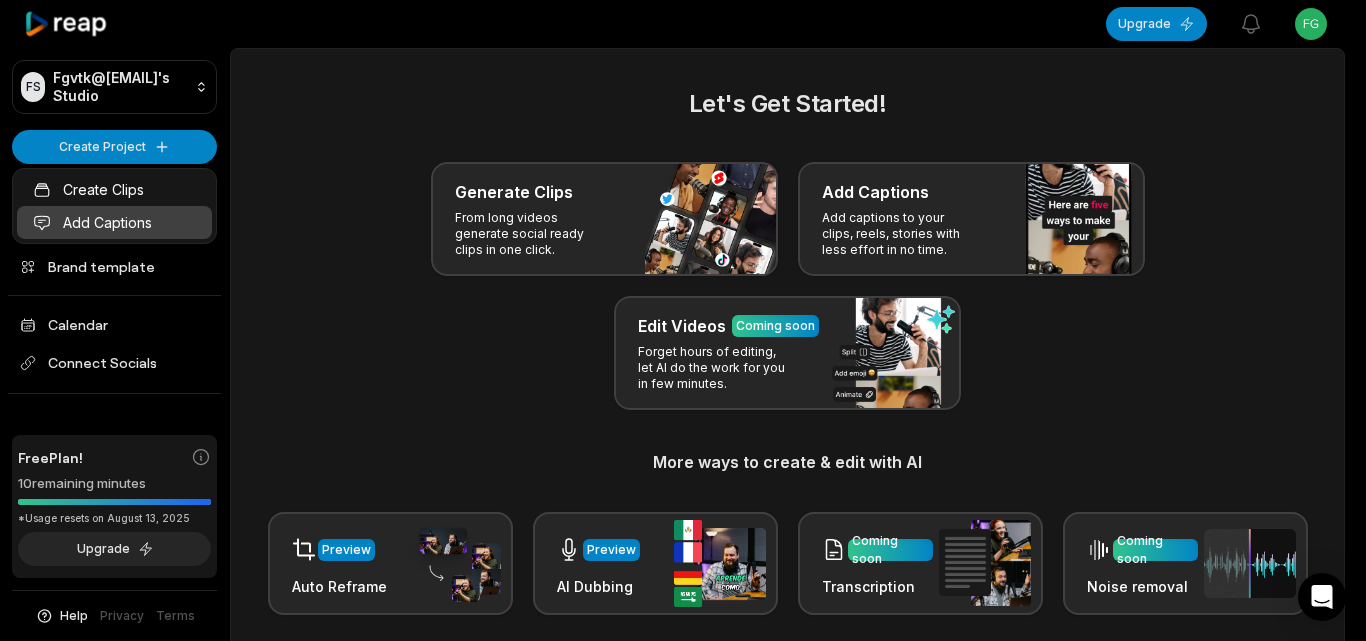 click on "Add Captions" at bounding box center (114, 222) 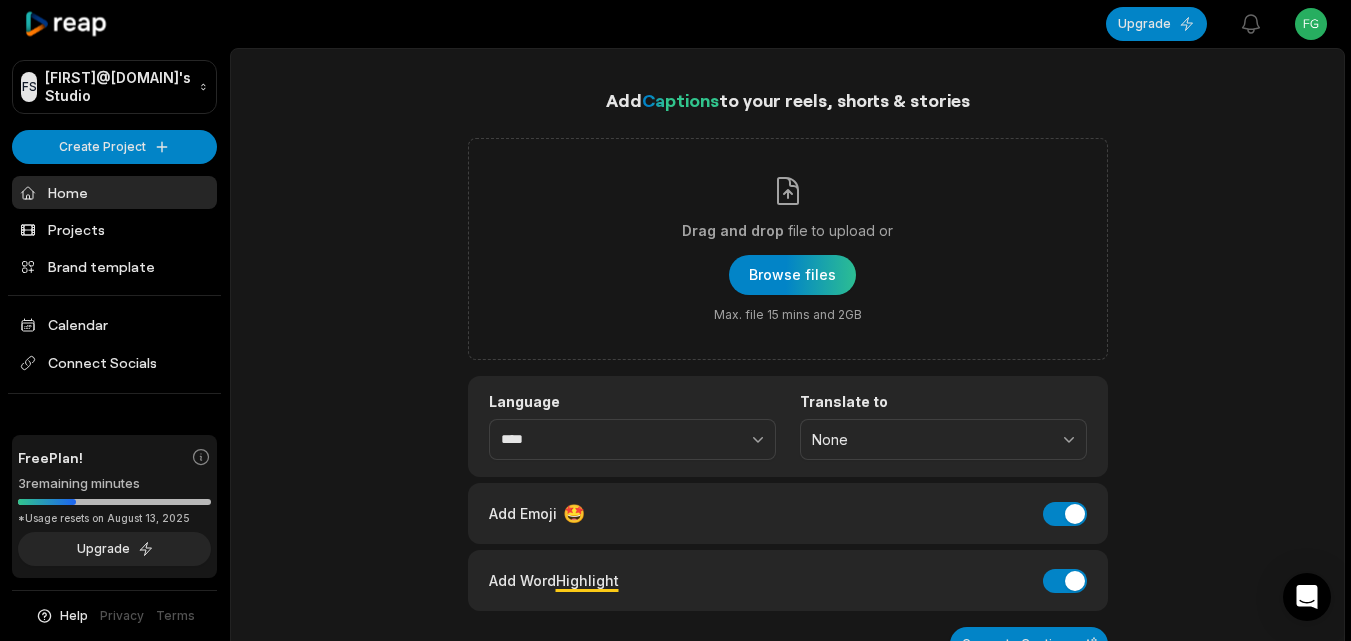 scroll, scrollTop: 0, scrollLeft: 0, axis: both 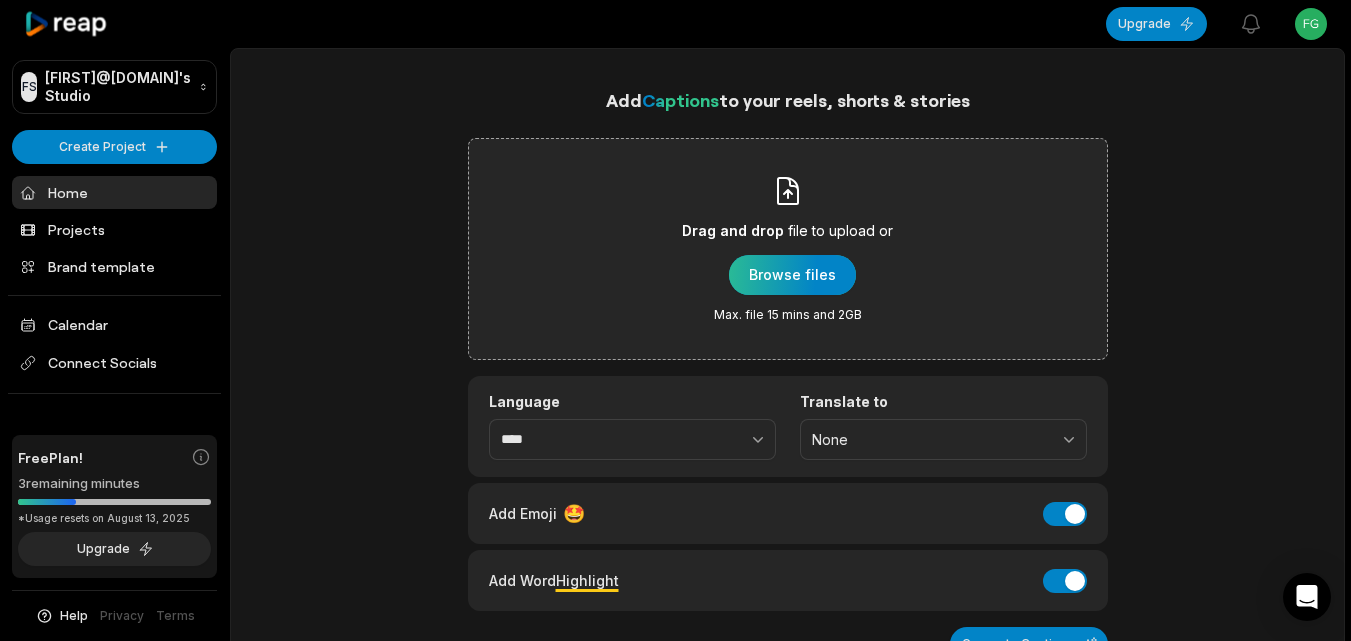 click at bounding box center (792, 275) 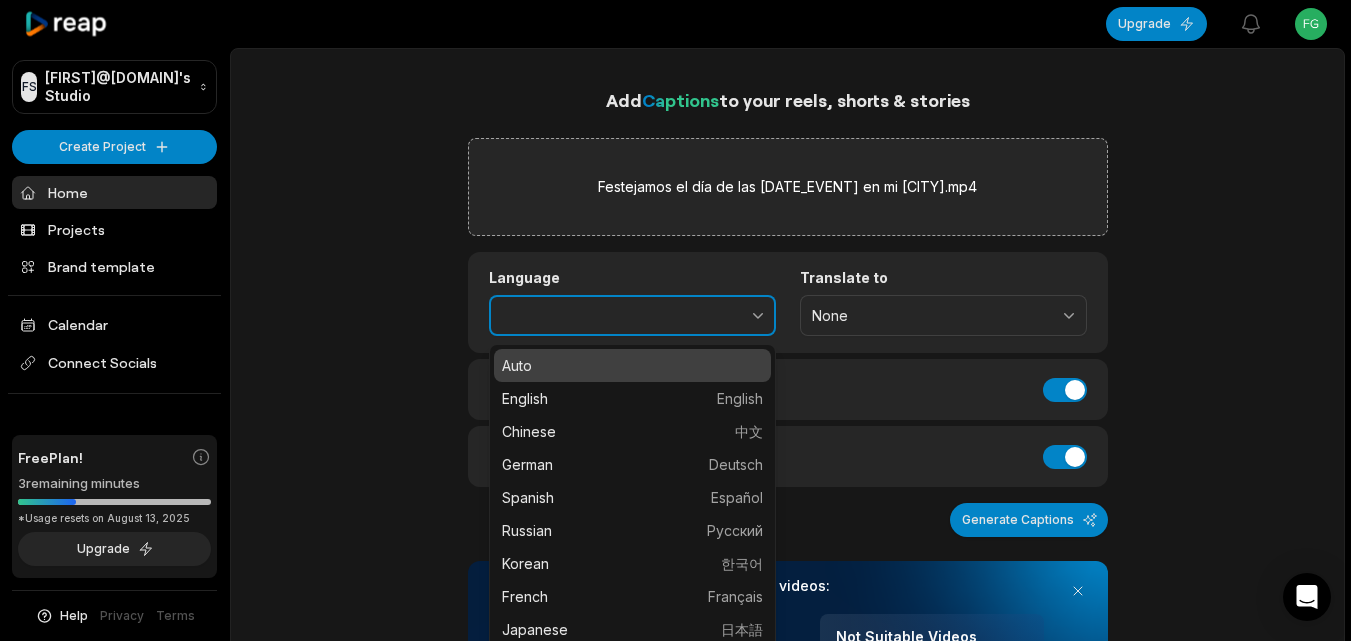 drag, startPoint x: 734, startPoint y: 308, endPoint x: 753, endPoint y: 314, distance: 19.924858 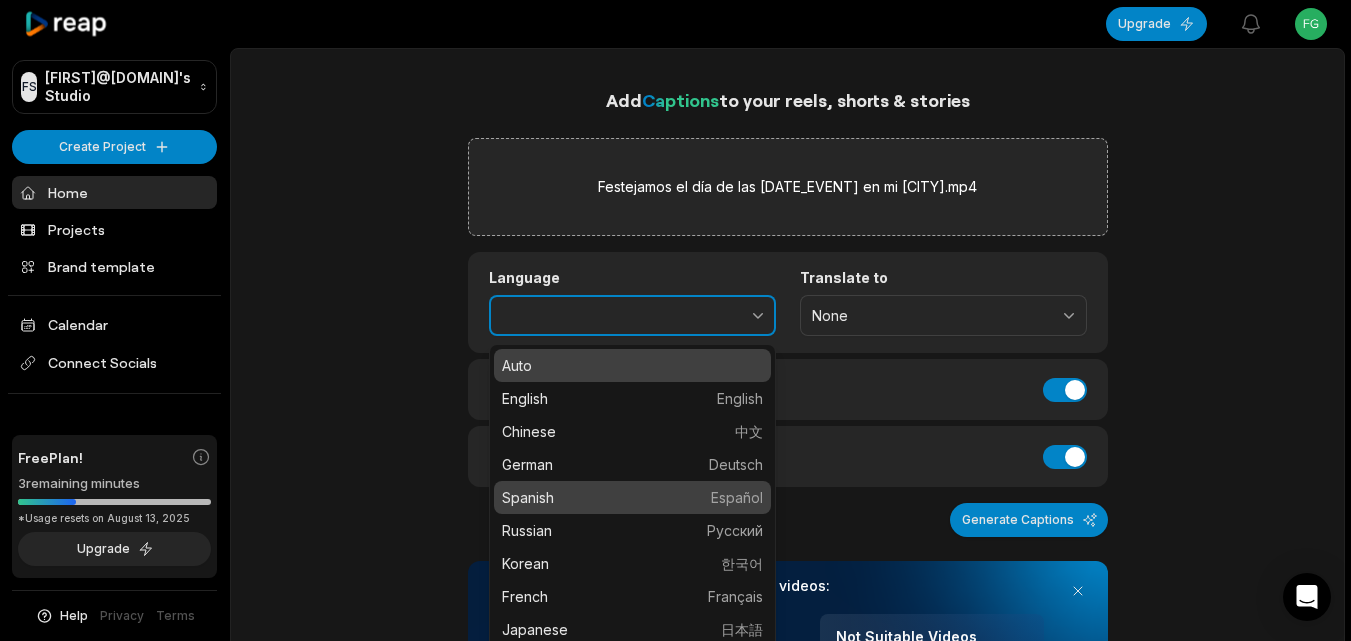 type on "*******" 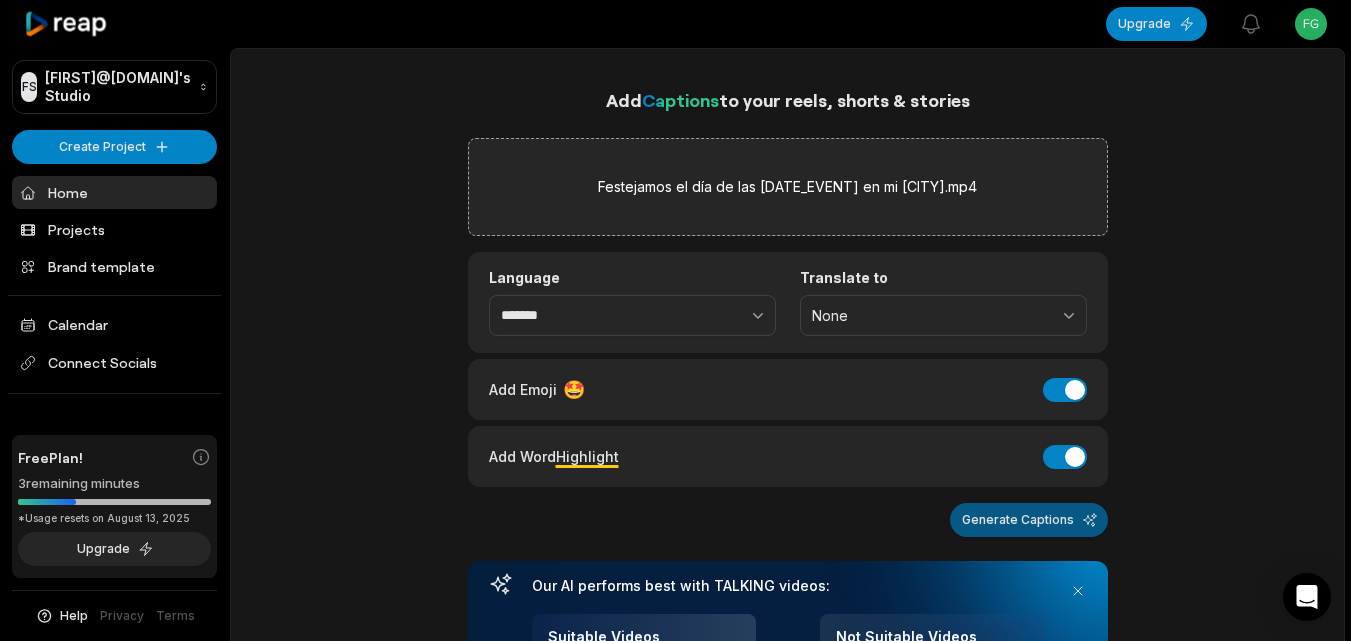 click on "Generate Captions" at bounding box center (1029, 520) 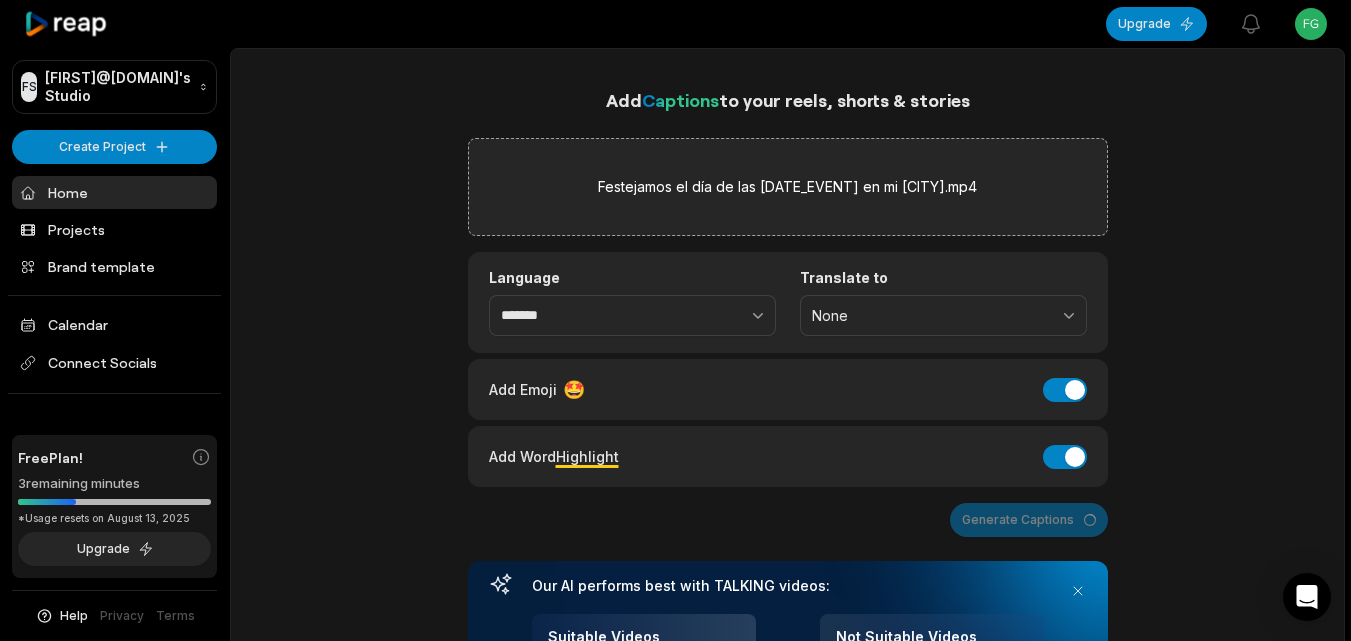 drag, startPoint x: 499, startPoint y: 371, endPoint x: 1178, endPoint y: 187, distance: 703.48914 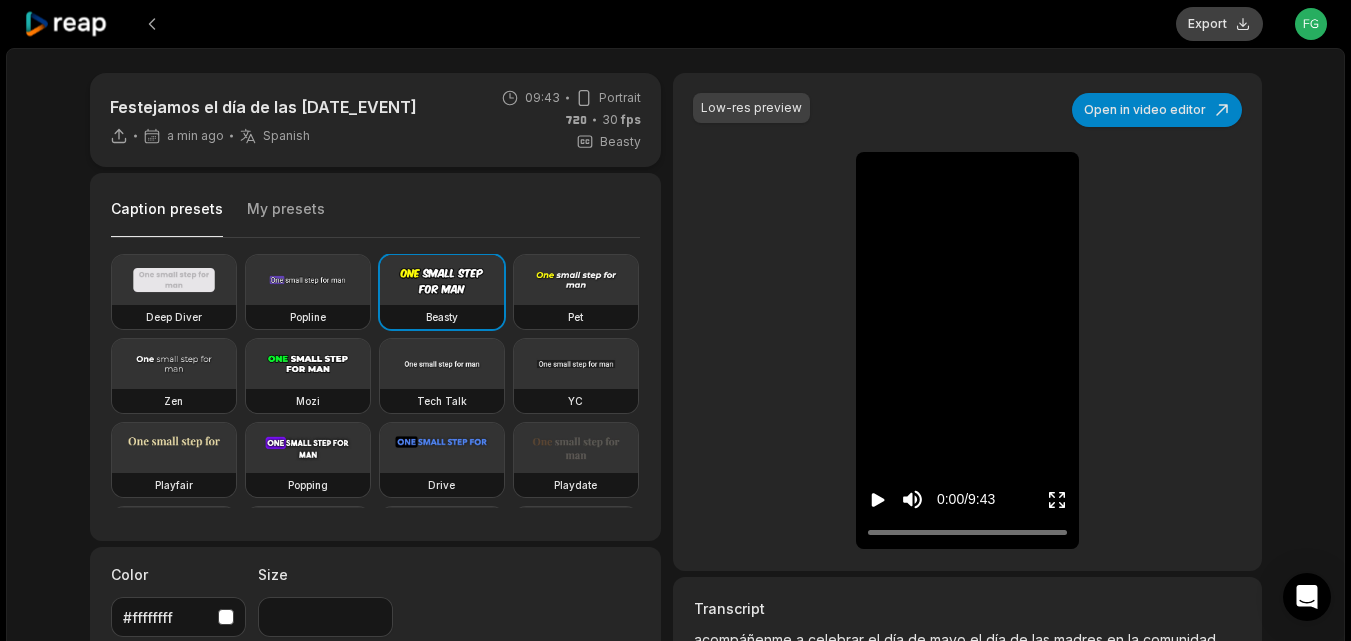 click on "Export" at bounding box center (1219, 24) 